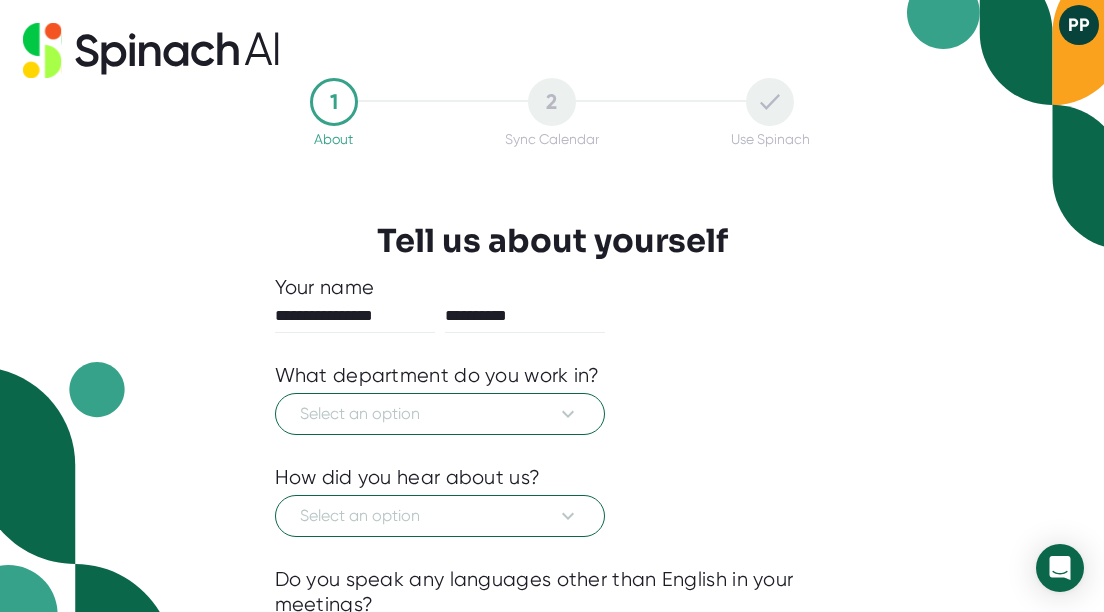 scroll, scrollTop: 0, scrollLeft: 0, axis: both 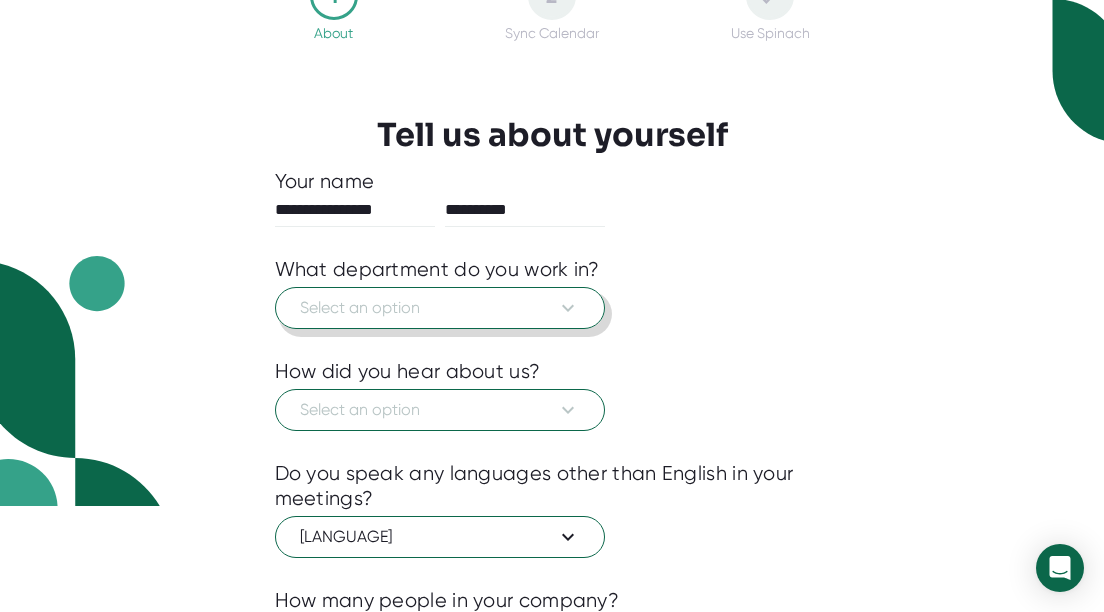 click on "Select an option" at bounding box center [440, 308] 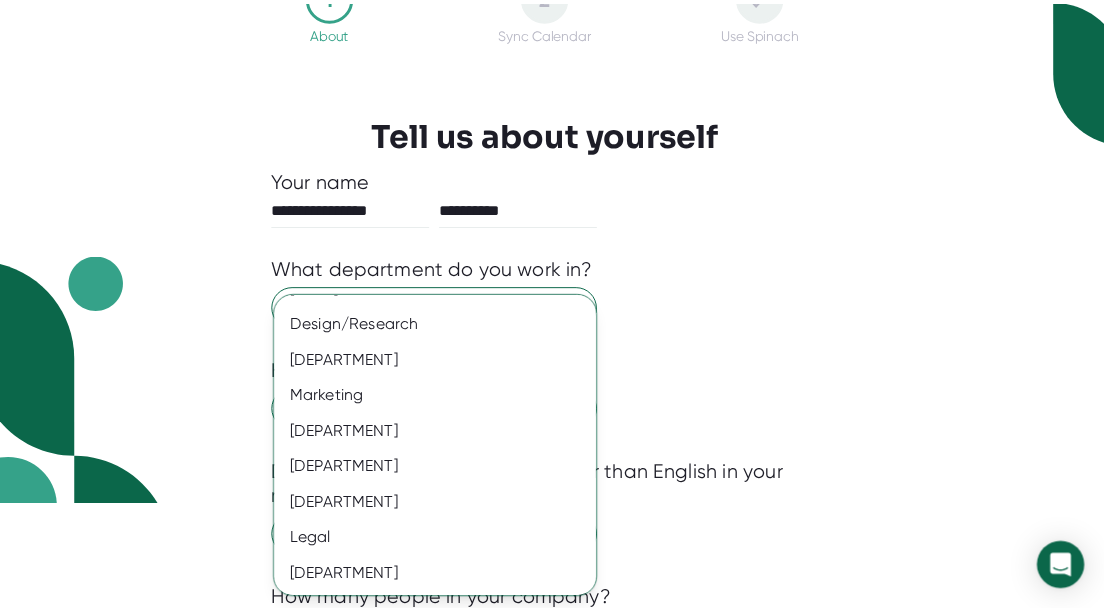 scroll, scrollTop: 0, scrollLeft: 0, axis: both 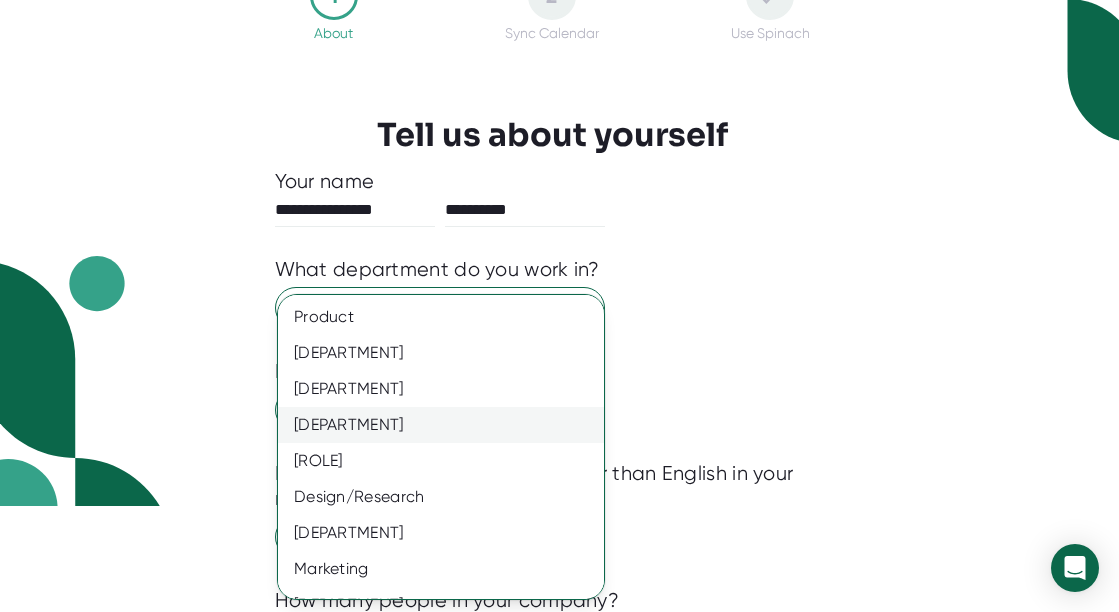 click on "[DEPARTMENT]" at bounding box center (448, 317) 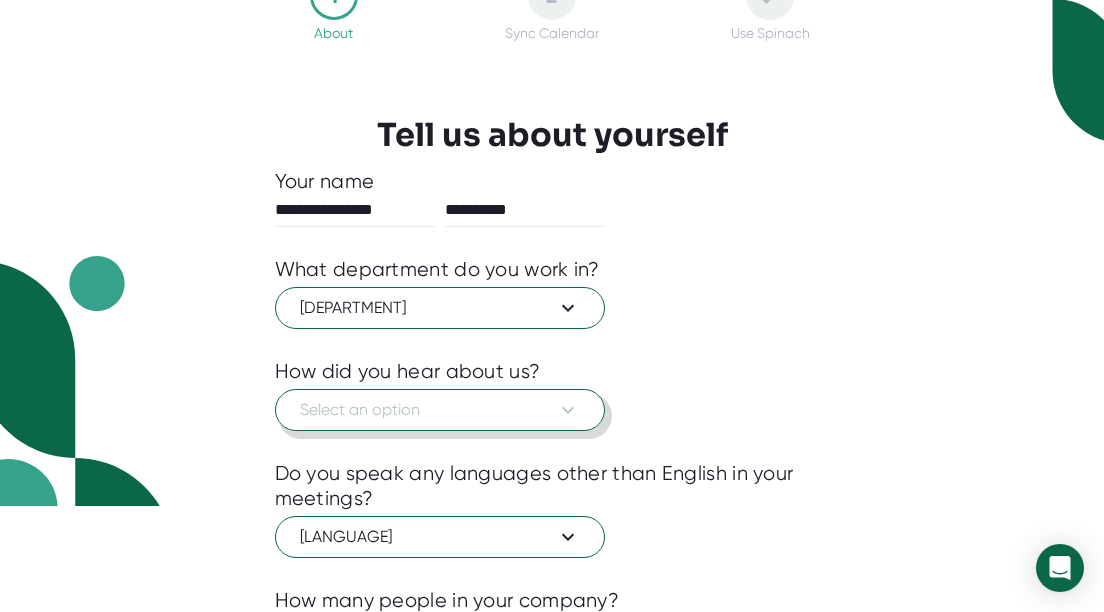 click on "Select an option" at bounding box center [440, 410] 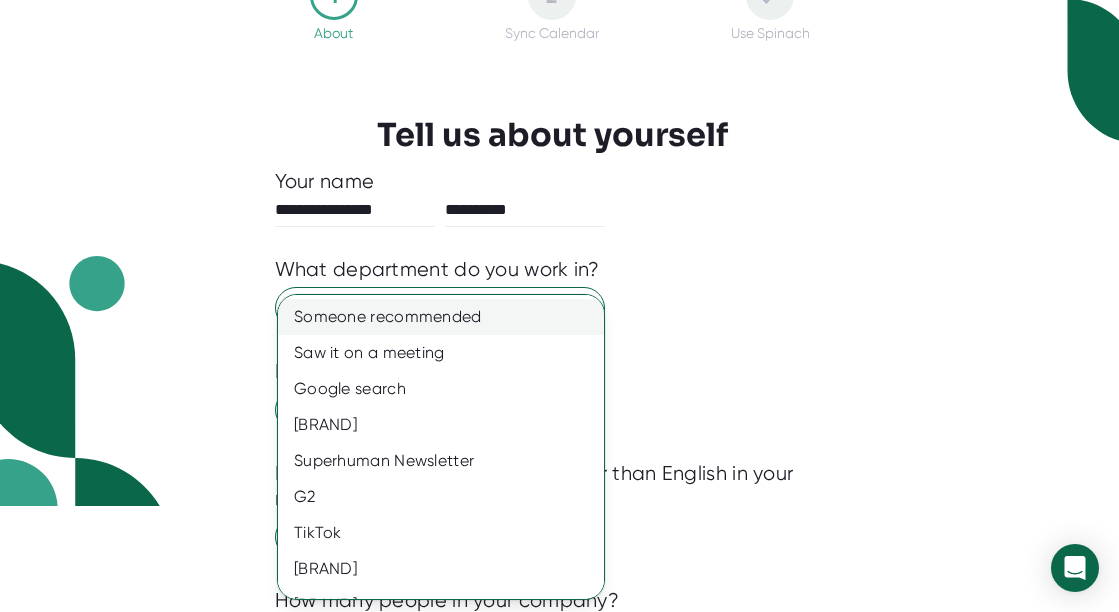 click on "Someone recommended" at bounding box center [448, 317] 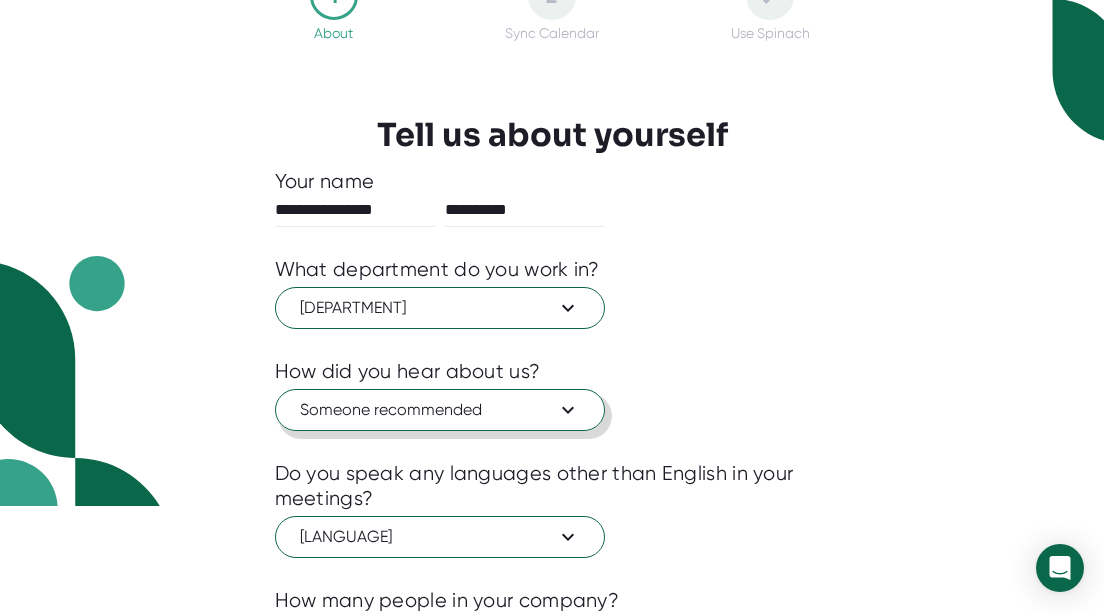 scroll, scrollTop: 295, scrollLeft: 0, axis: vertical 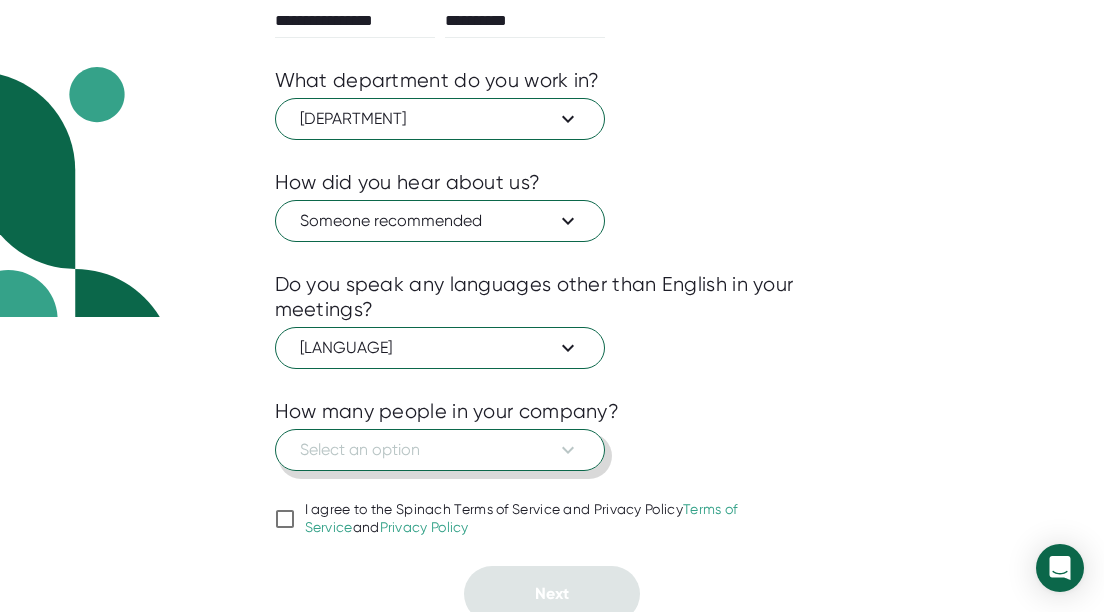 click on "Select an option" at bounding box center [440, 119] 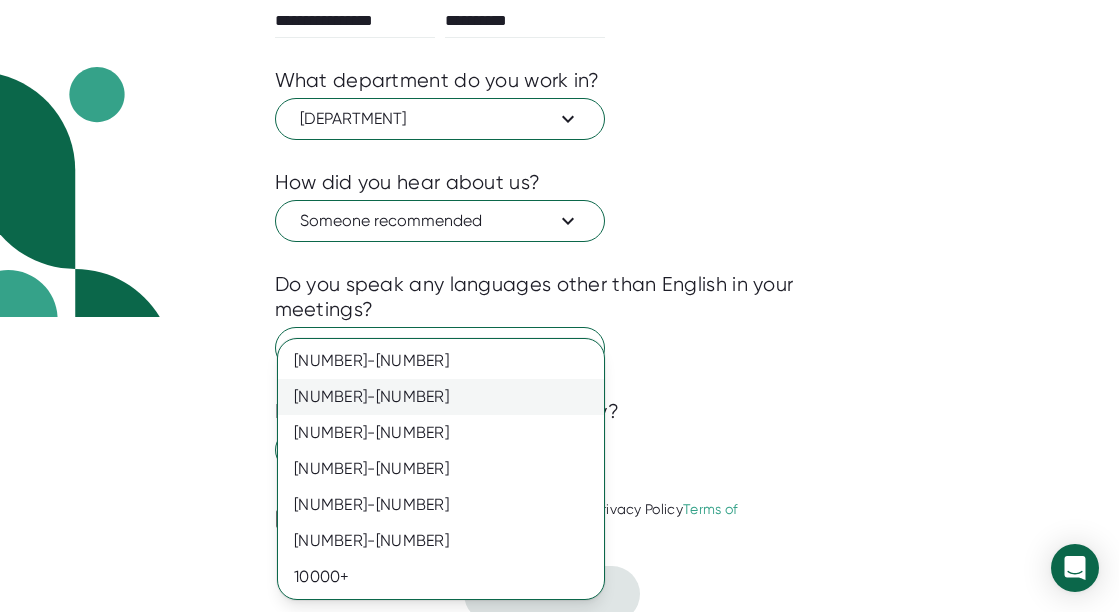 click on "[NUMBER]-[NUMBER]" at bounding box center (441, 361) 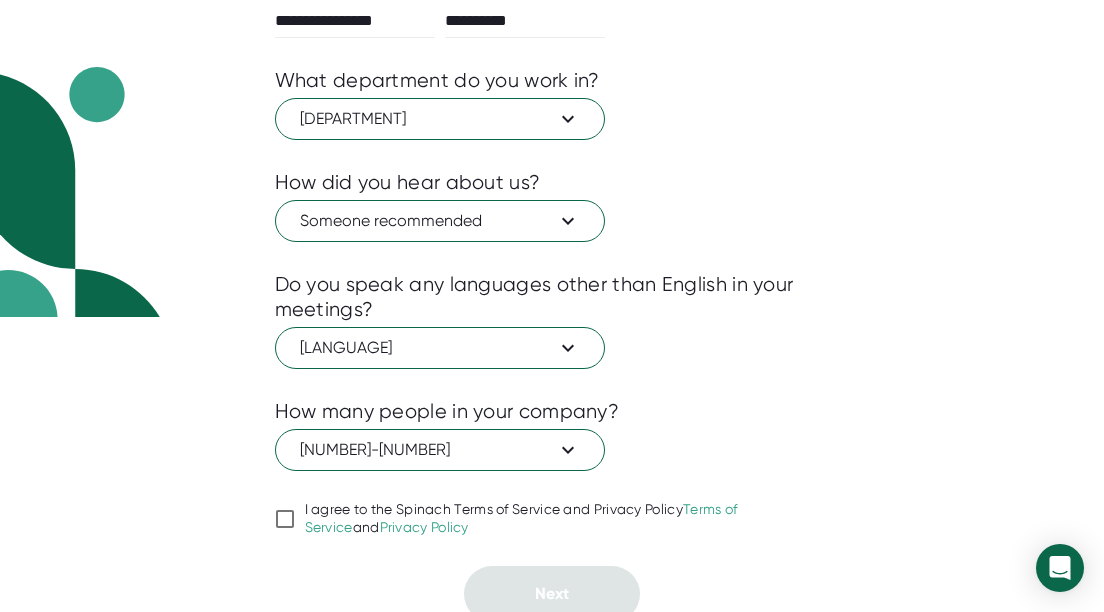click on "I agree to the Spinach Terms of Service and Privacy Policy" at bounding box center [285, 519] 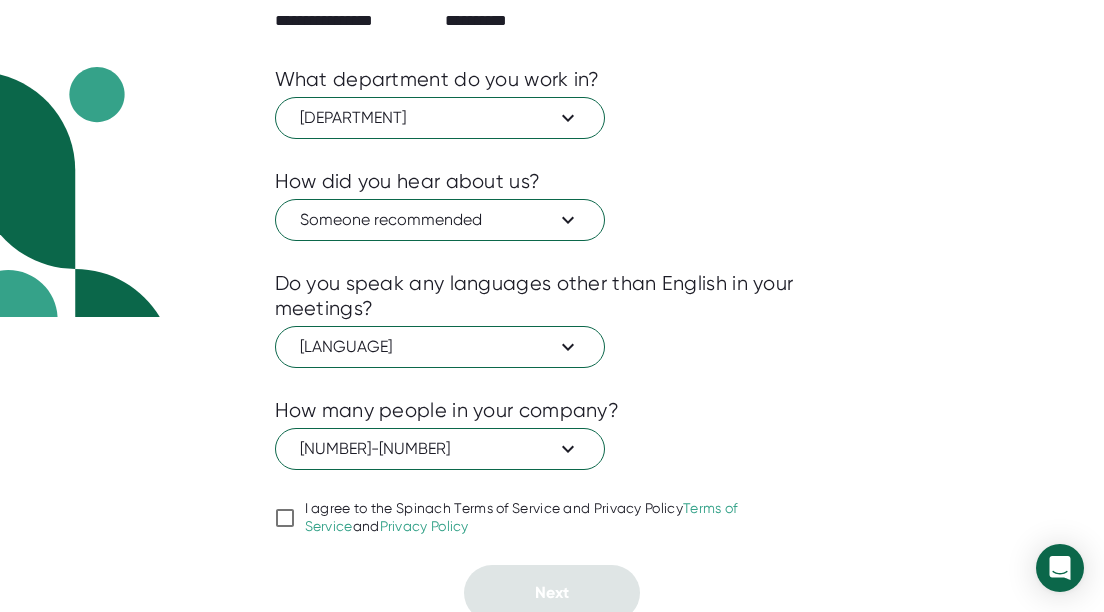 checkbox on "true" 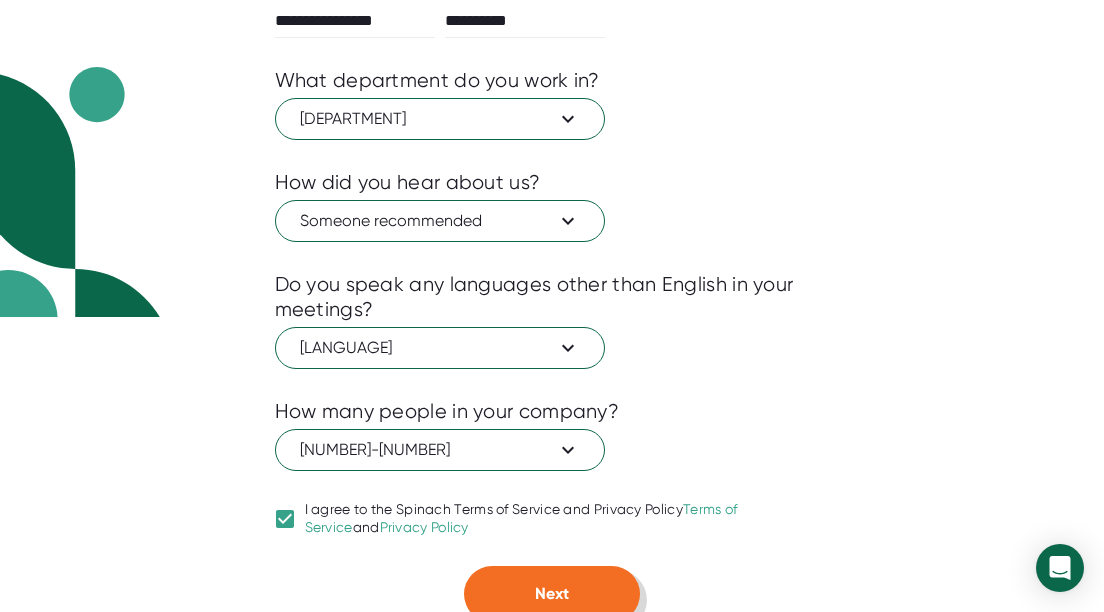 click on "Next" at bounding box center [552, 594] 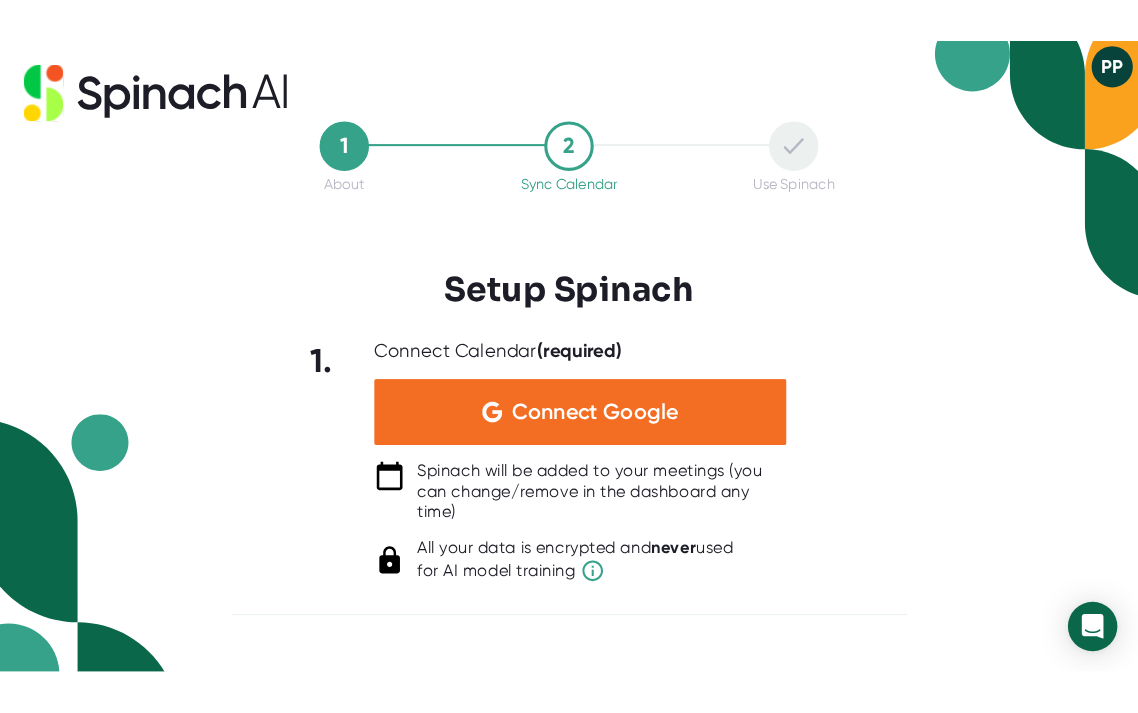 scroll, scrollTop: 0, scrollLeft: 0, axis: both 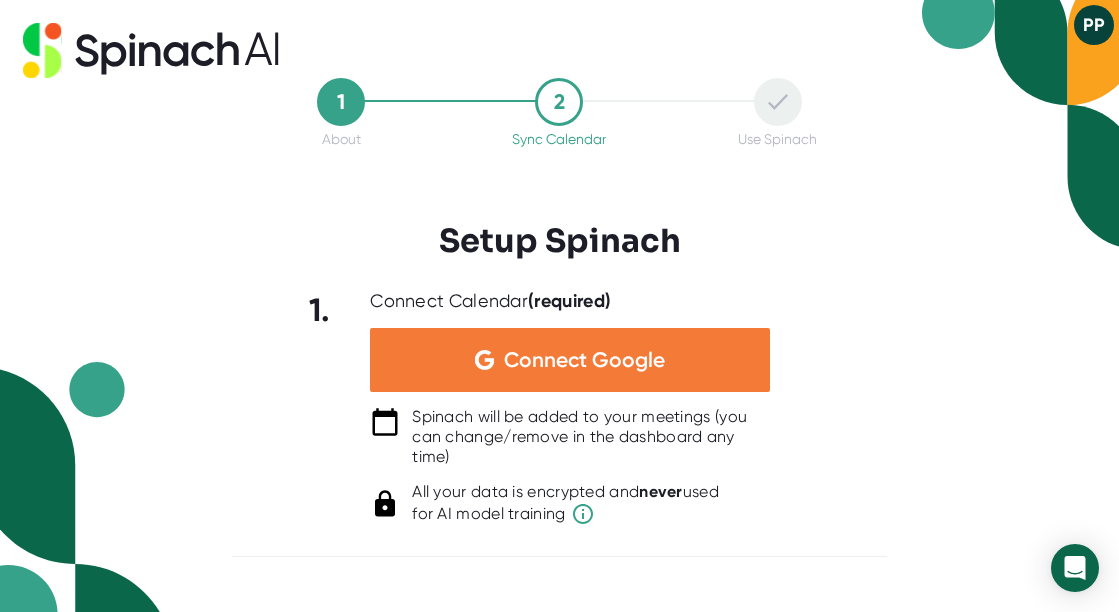 click on "Connect Google" at bounding box center [584, 360] 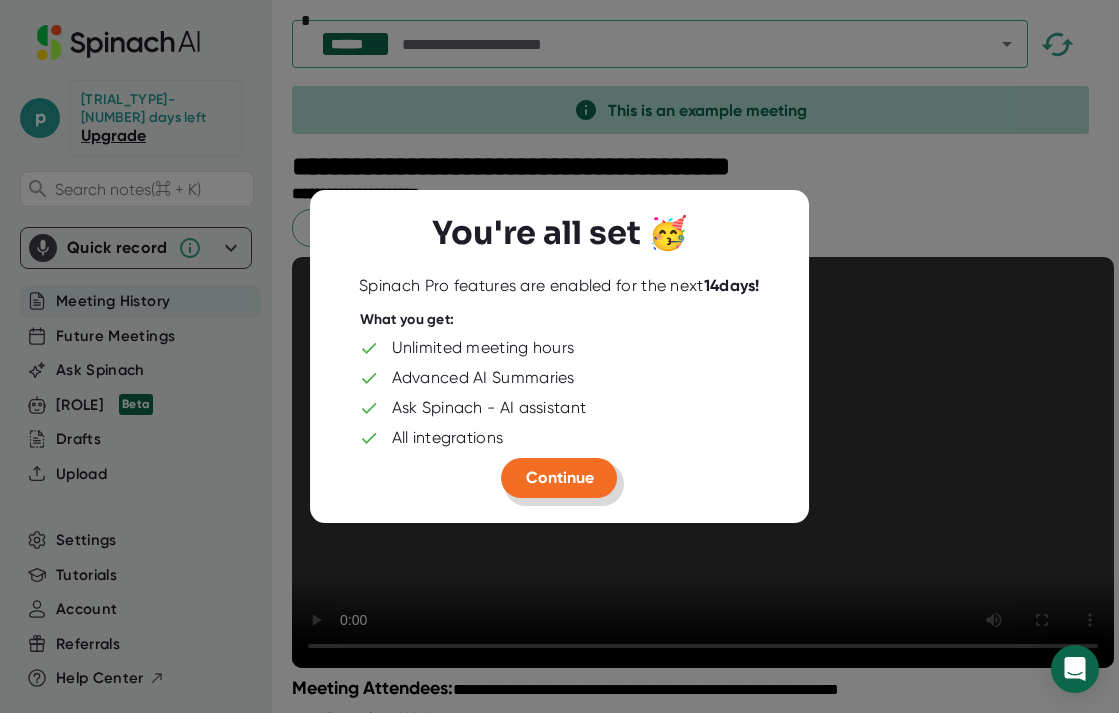 click on "Continue" at bounding box center (560, 477) 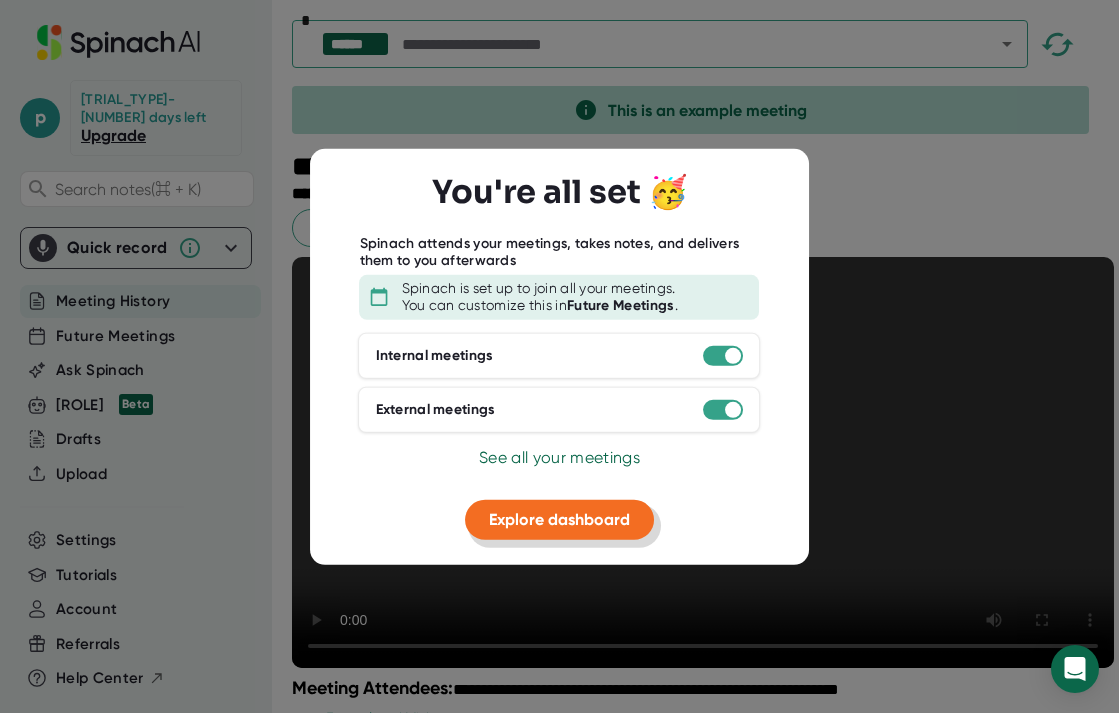 click on "Explore dashboard" at bounding box center [559, 519] 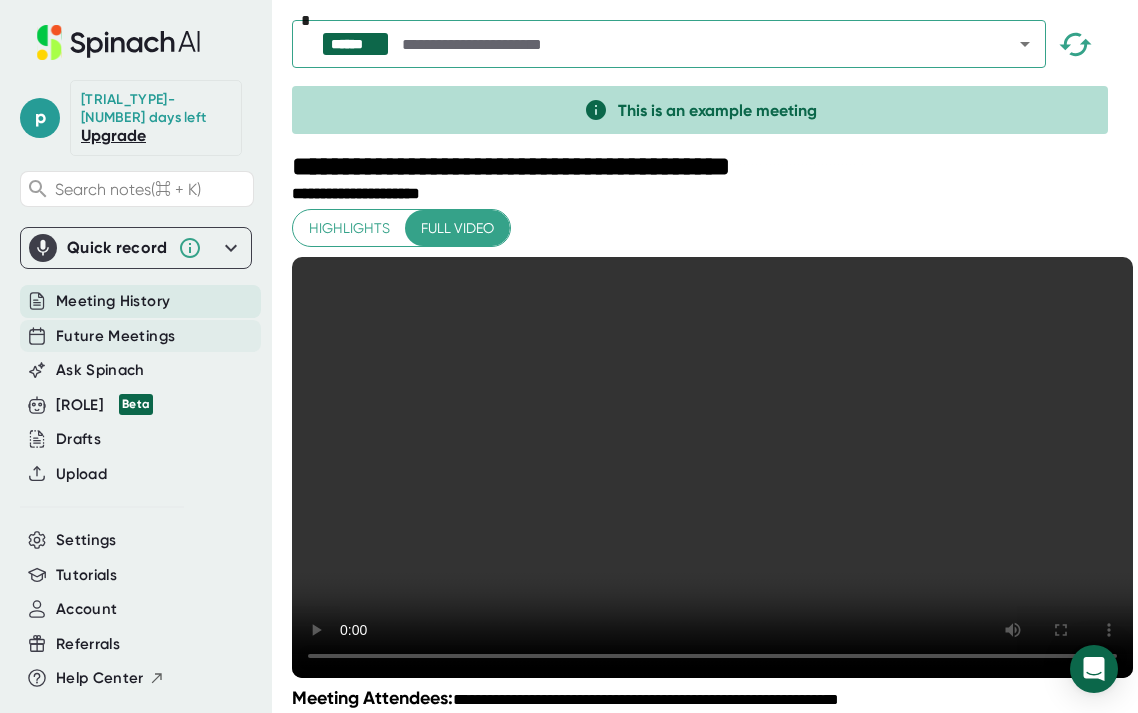 click on "Future Meetings" at bounding box center [113, 301] 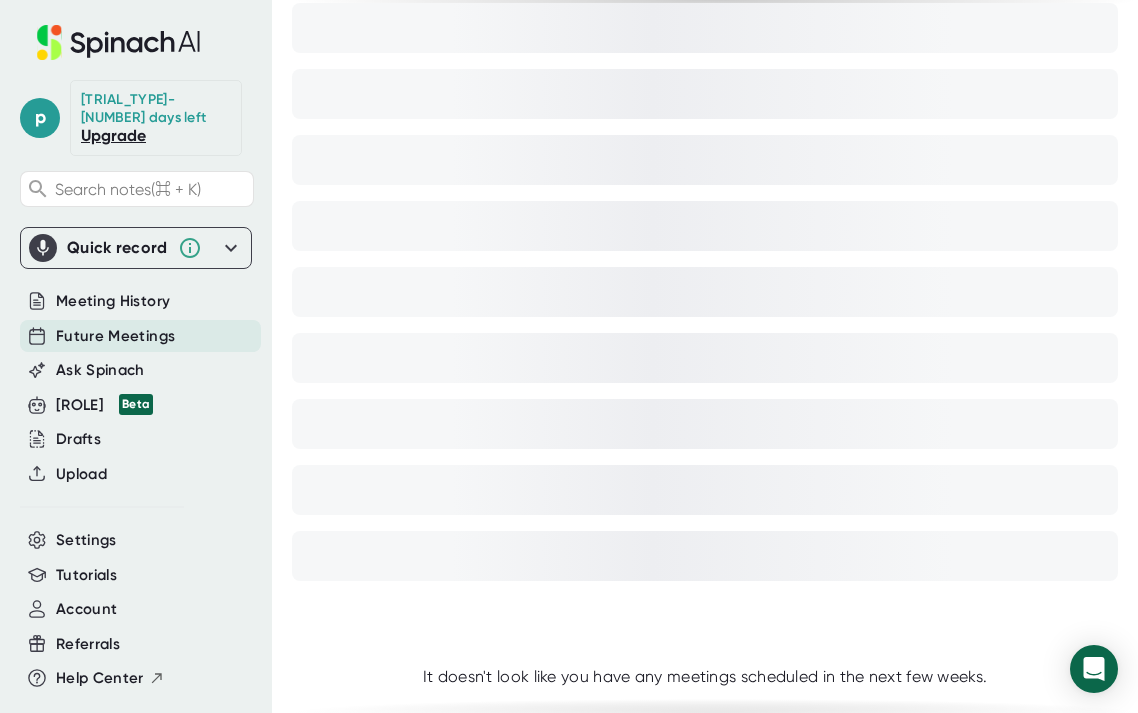 scroll, scrollTop: 0, scrollLeft: 0, axis: both 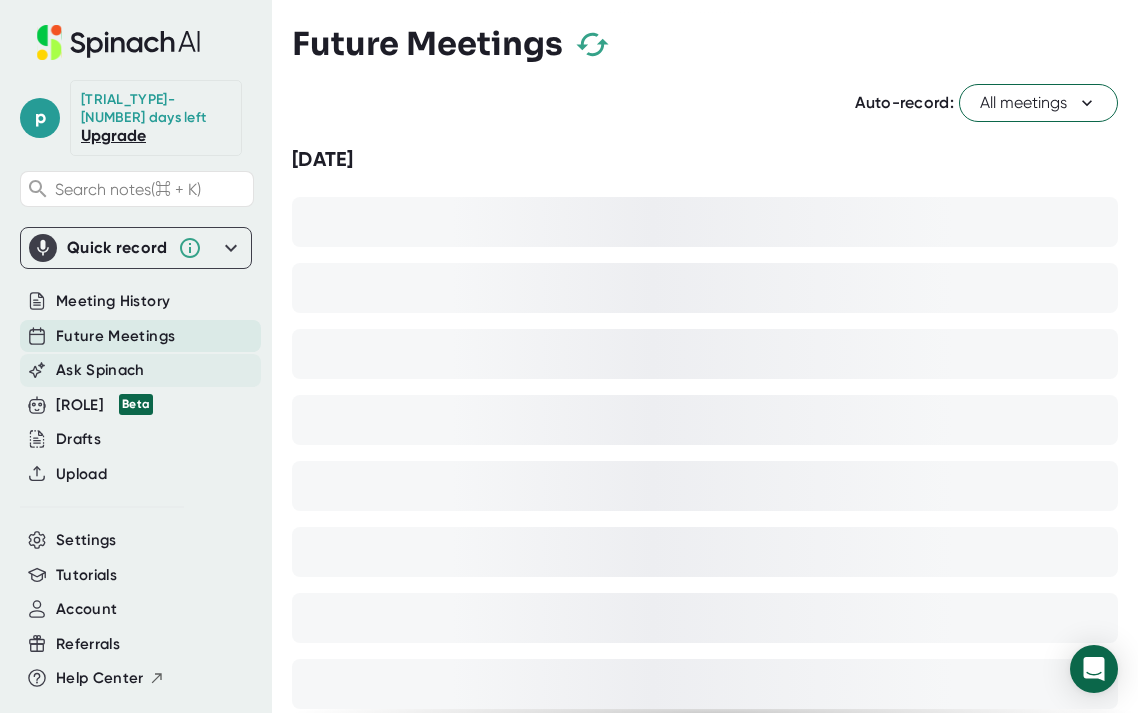 click on "Ask Spinach" at bounding box center [113, 301] 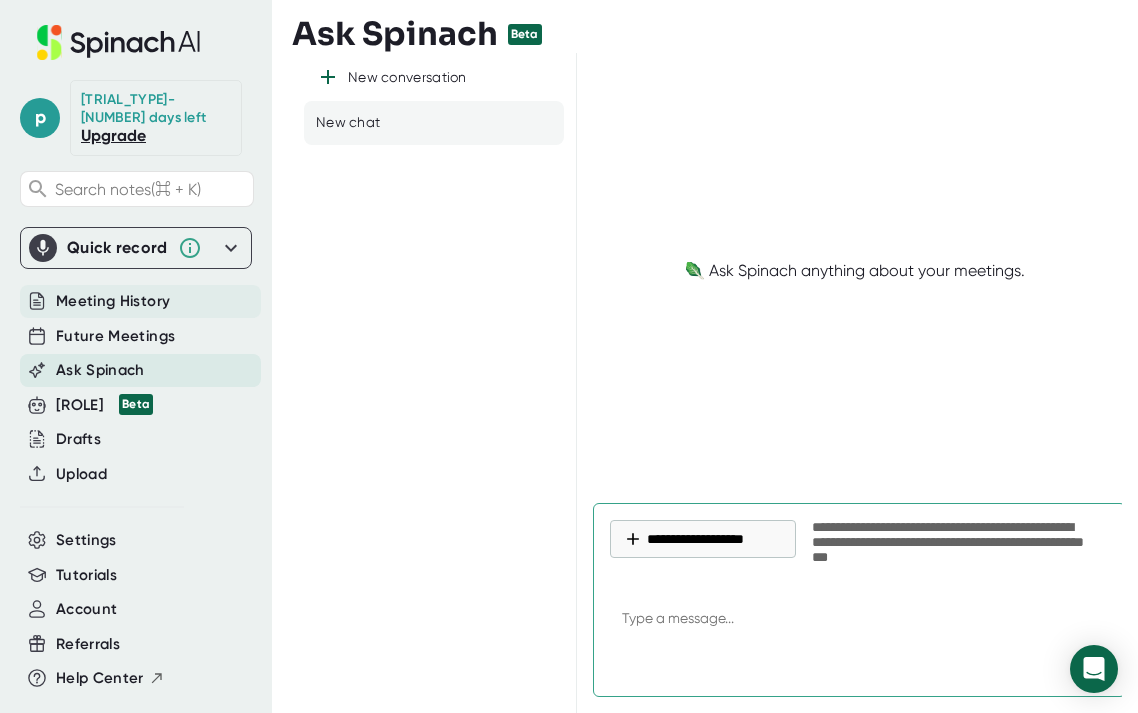 click on "Meeting History" at bounding box center (113, 301) 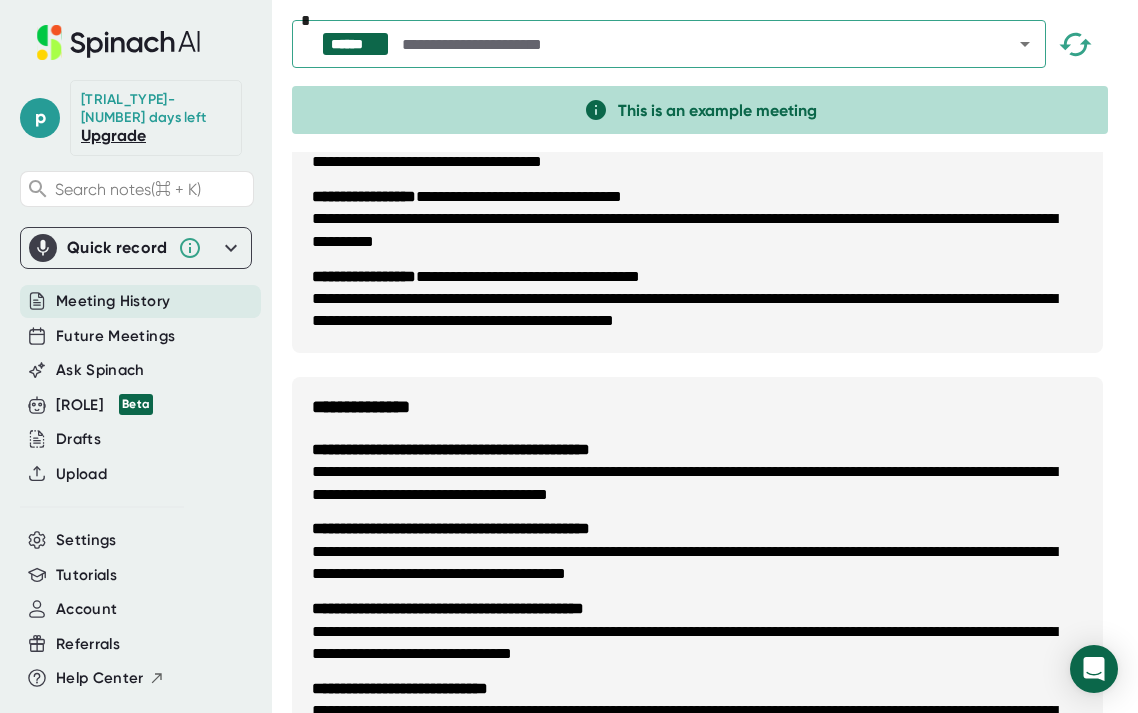 scroll, scrollTop: 0, scrollLeft: 0, axis: both 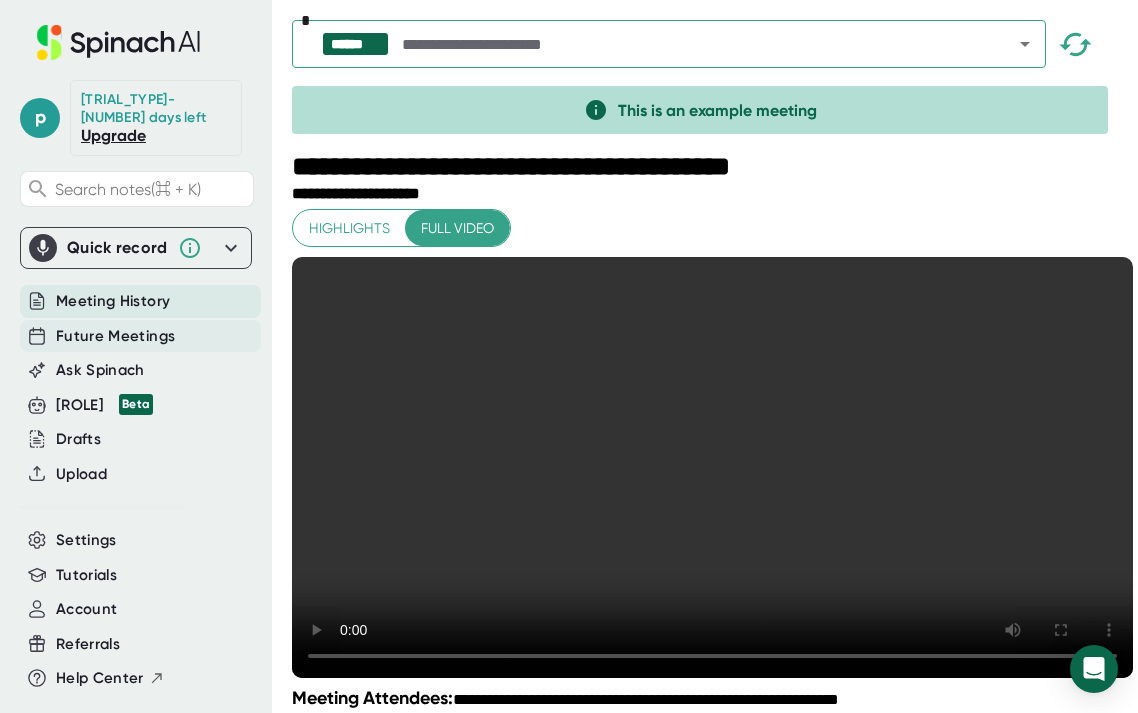 click on "Future Meetings" at bounding box center (113, 301) 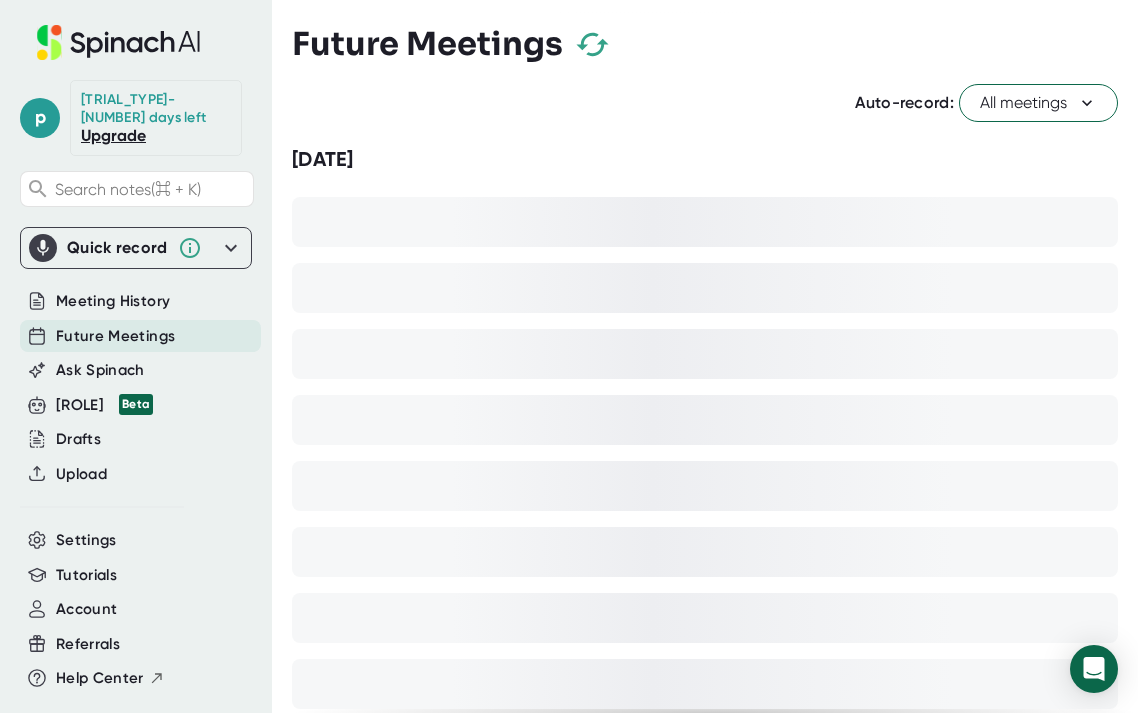 click at bounding box center [705, 222] 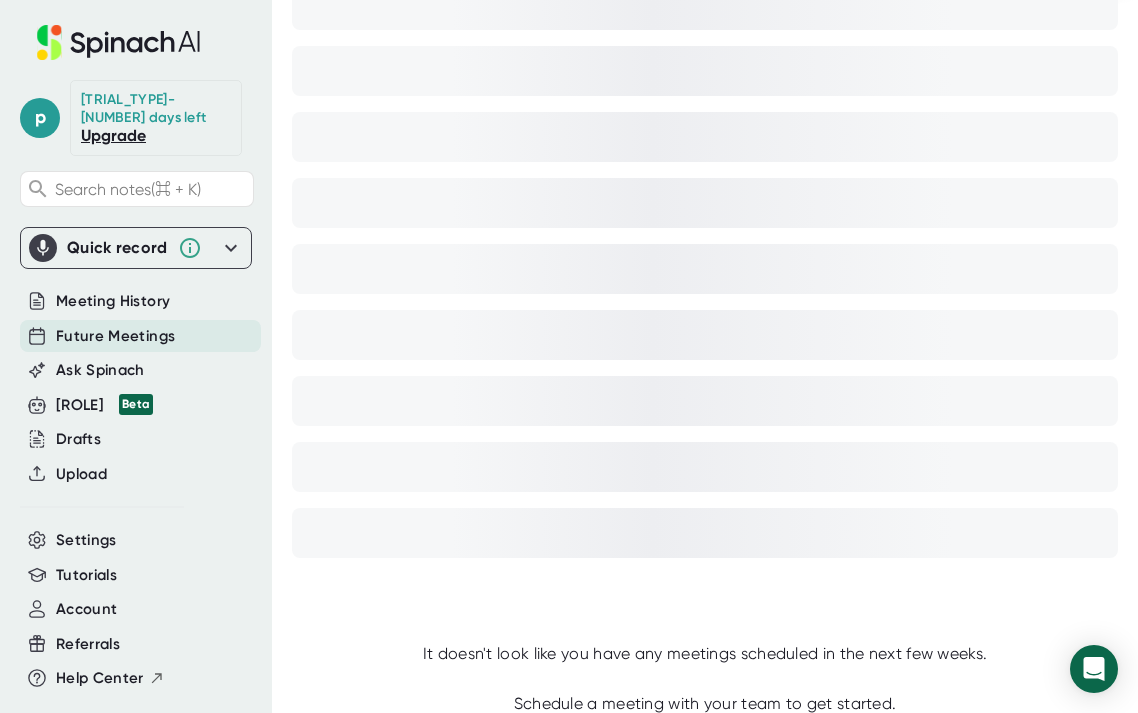 scroll, scrollTop: 944, scrollLeft: 0, axis: vertical 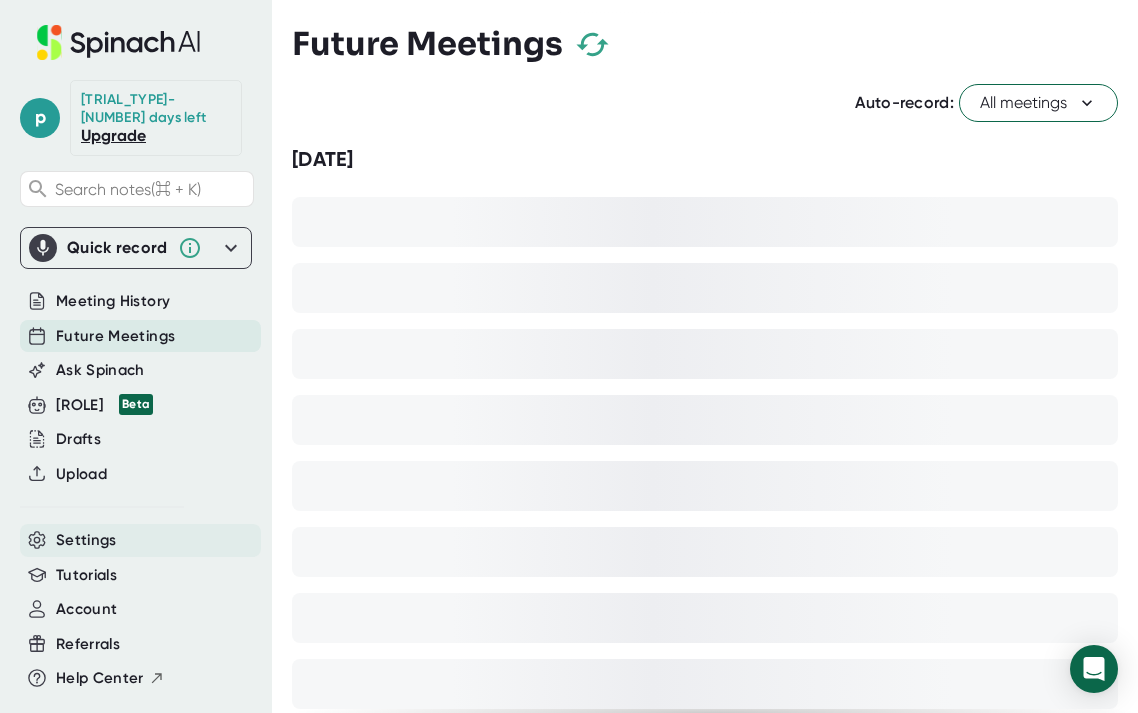 click on "Settings" at bounding box center (113, 301) 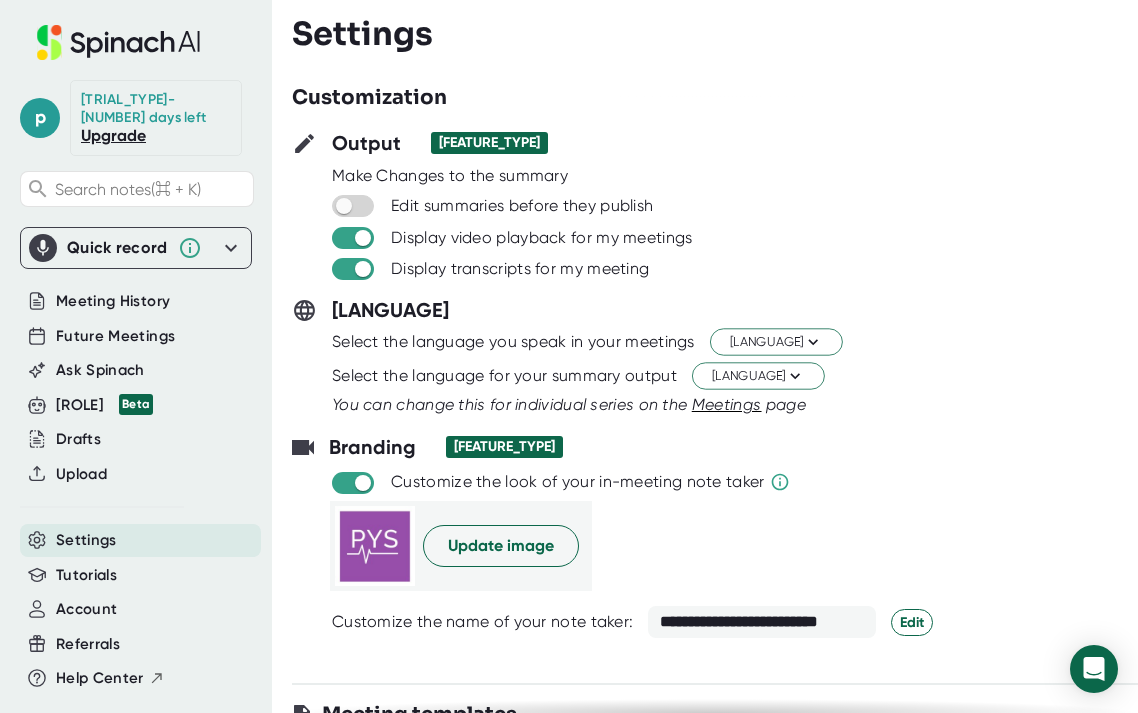 scroll, scrollTop: 0, scrollLeft: 0, axis: both 